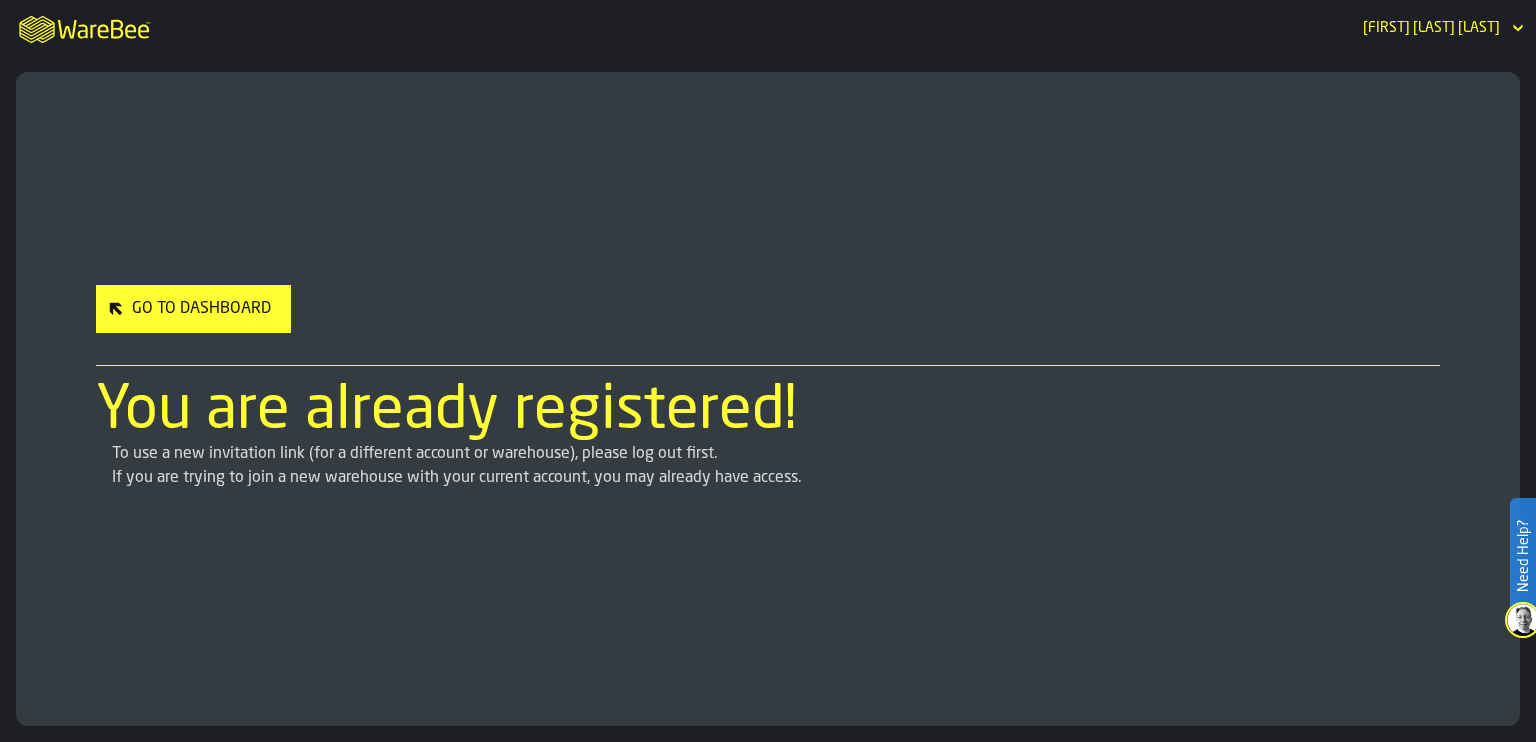 scroll, scrollTop: 0, scrollLeft: 0, axis: both 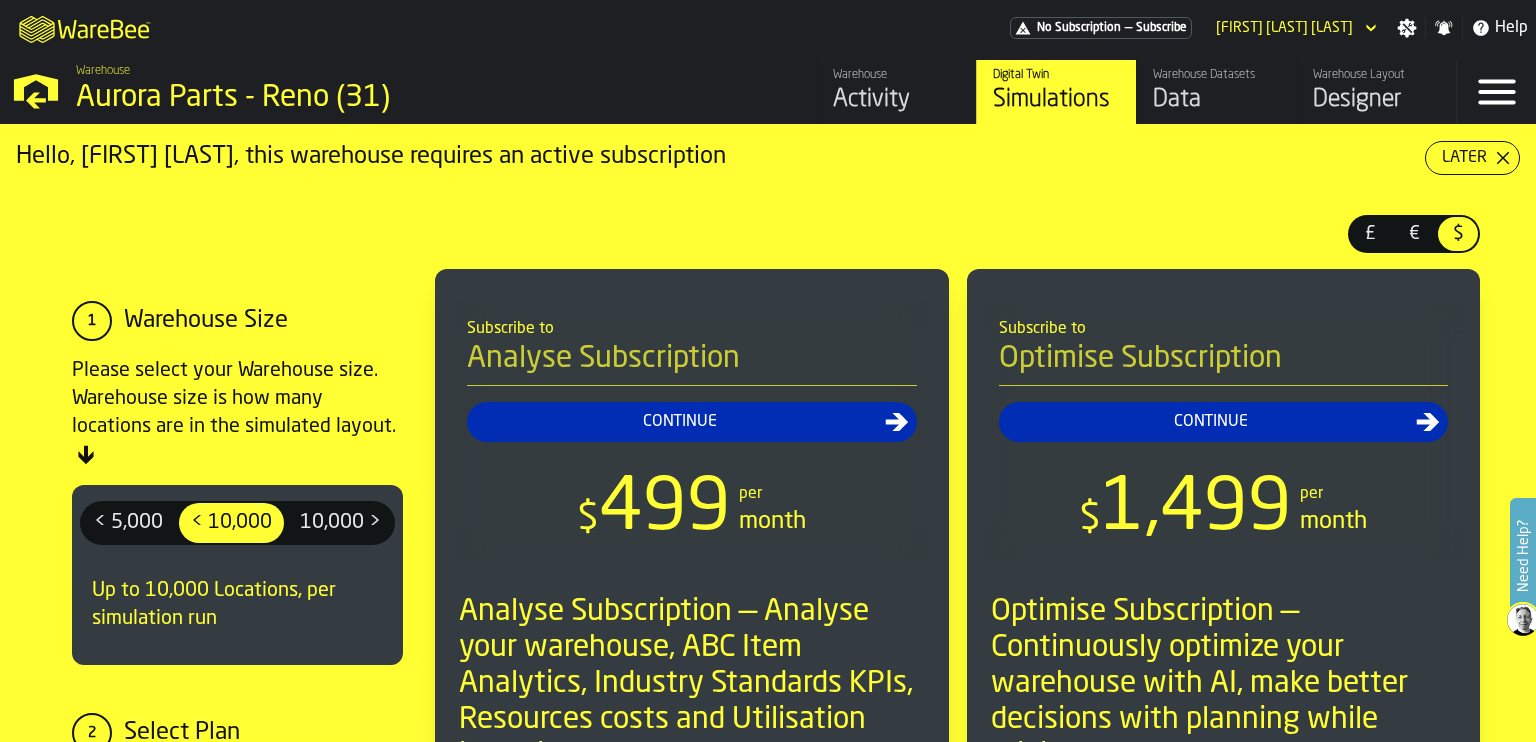 click on "Data" at bounding box center (1216, 100) 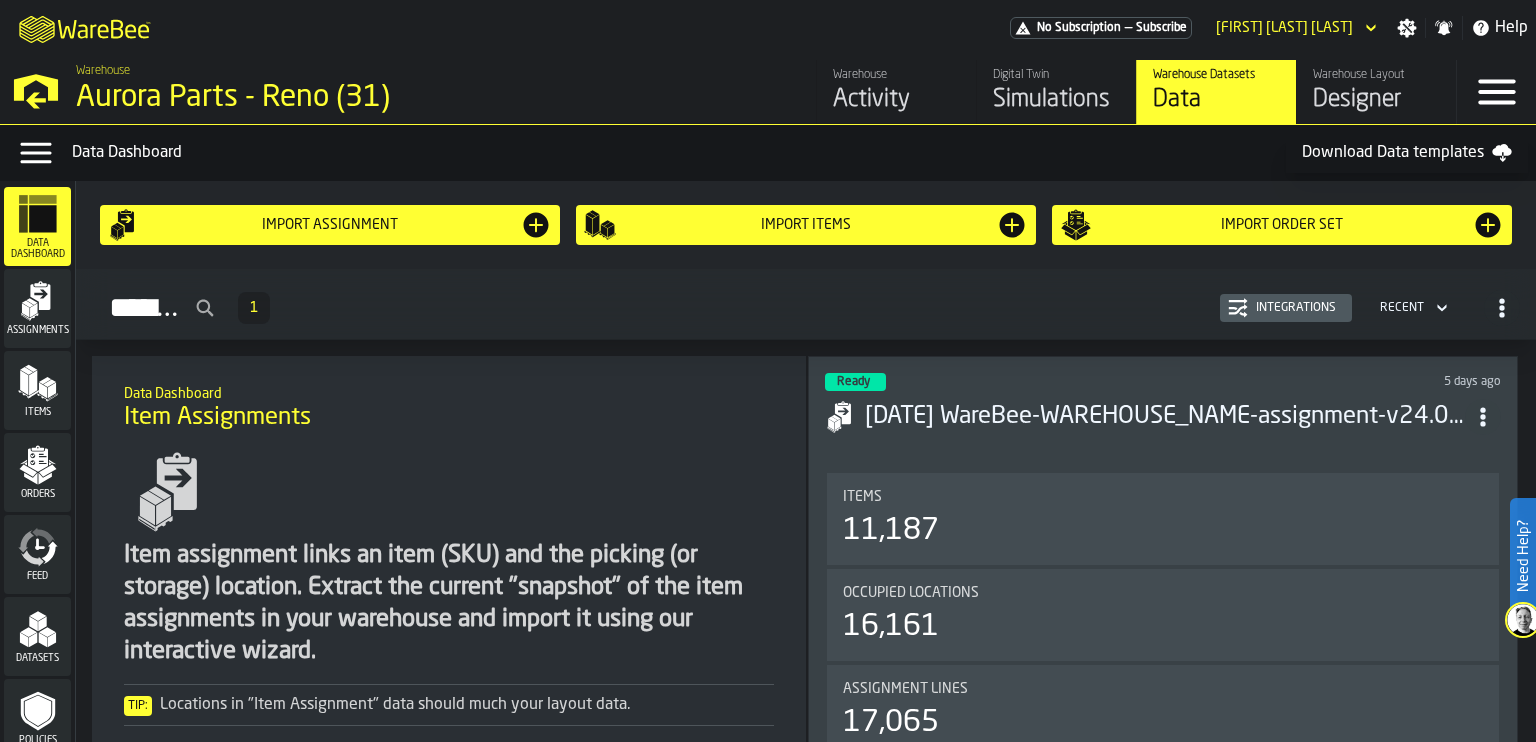 click on "Activity" at bounding box center [896, 100] 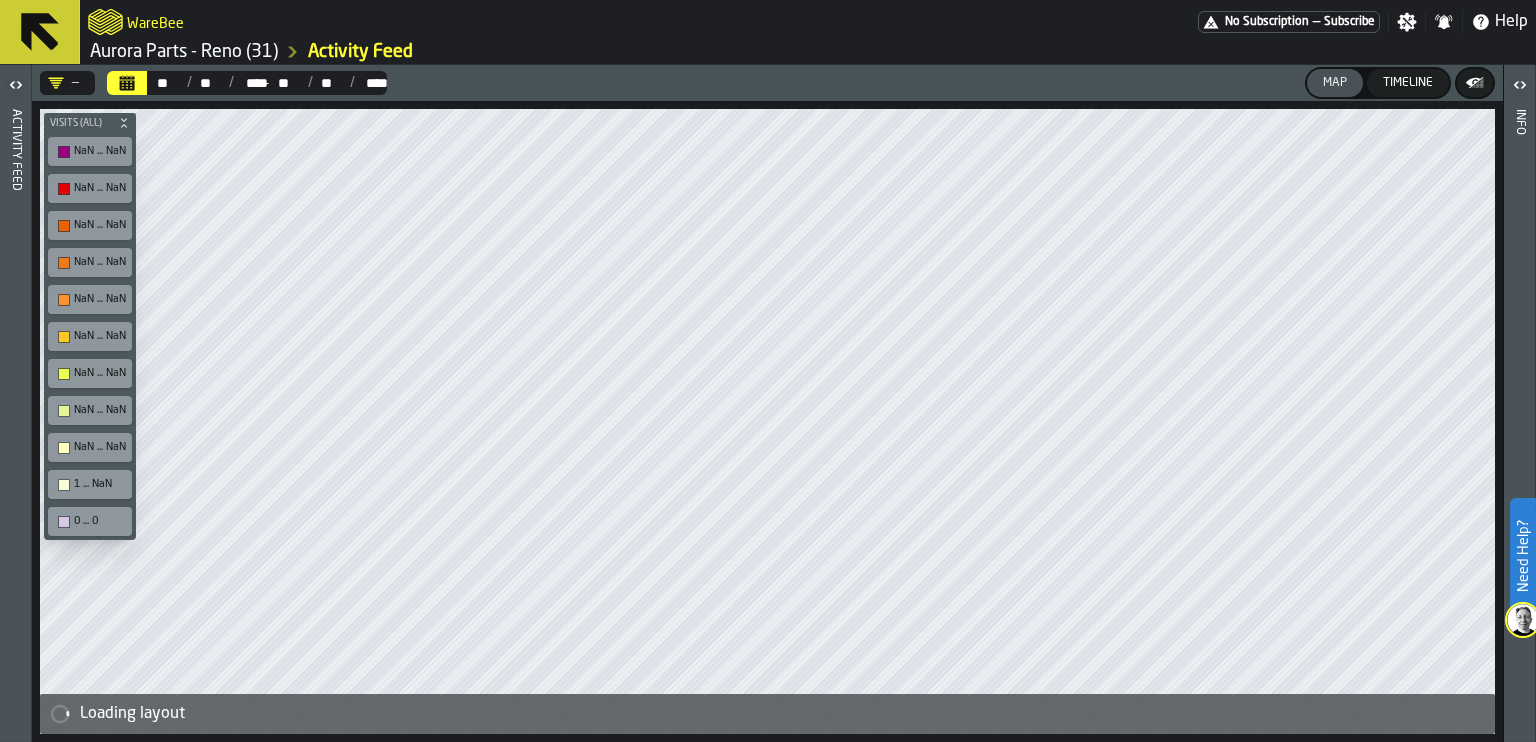 click on "NaN ... NaN" at bounding box center [100, 151] 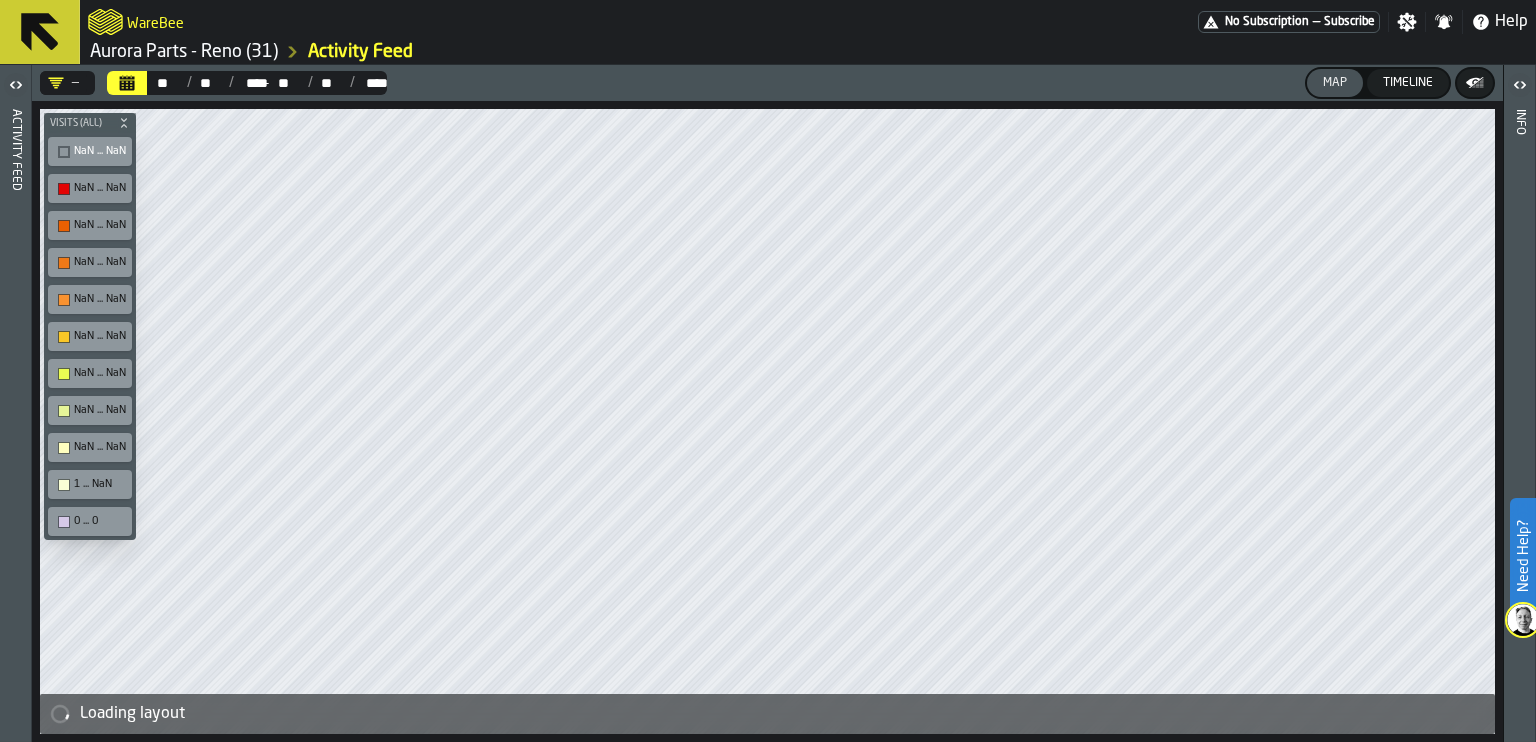 click on "NaN ... NaN" at bounding box center (100, 188) 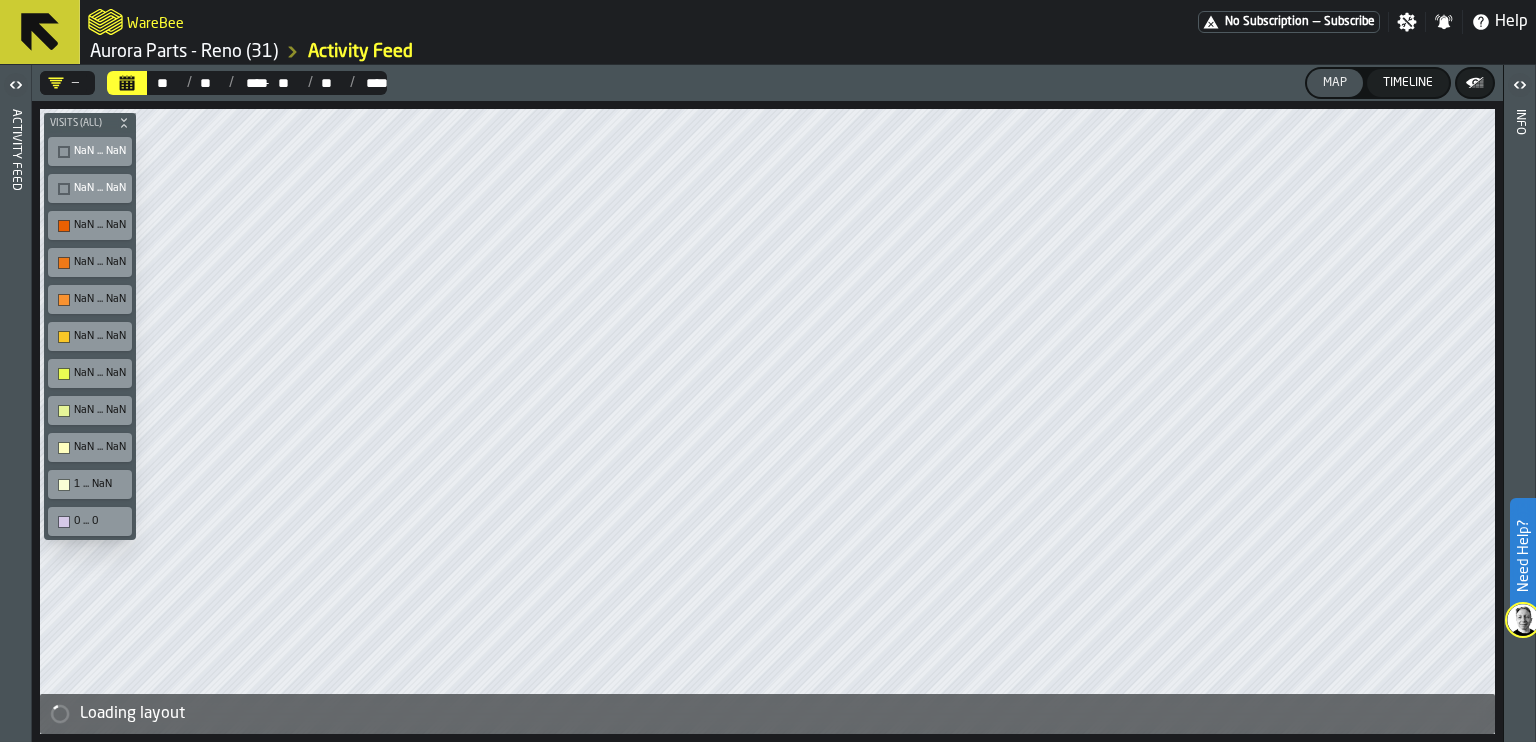 click at bounding box center (64, 152) 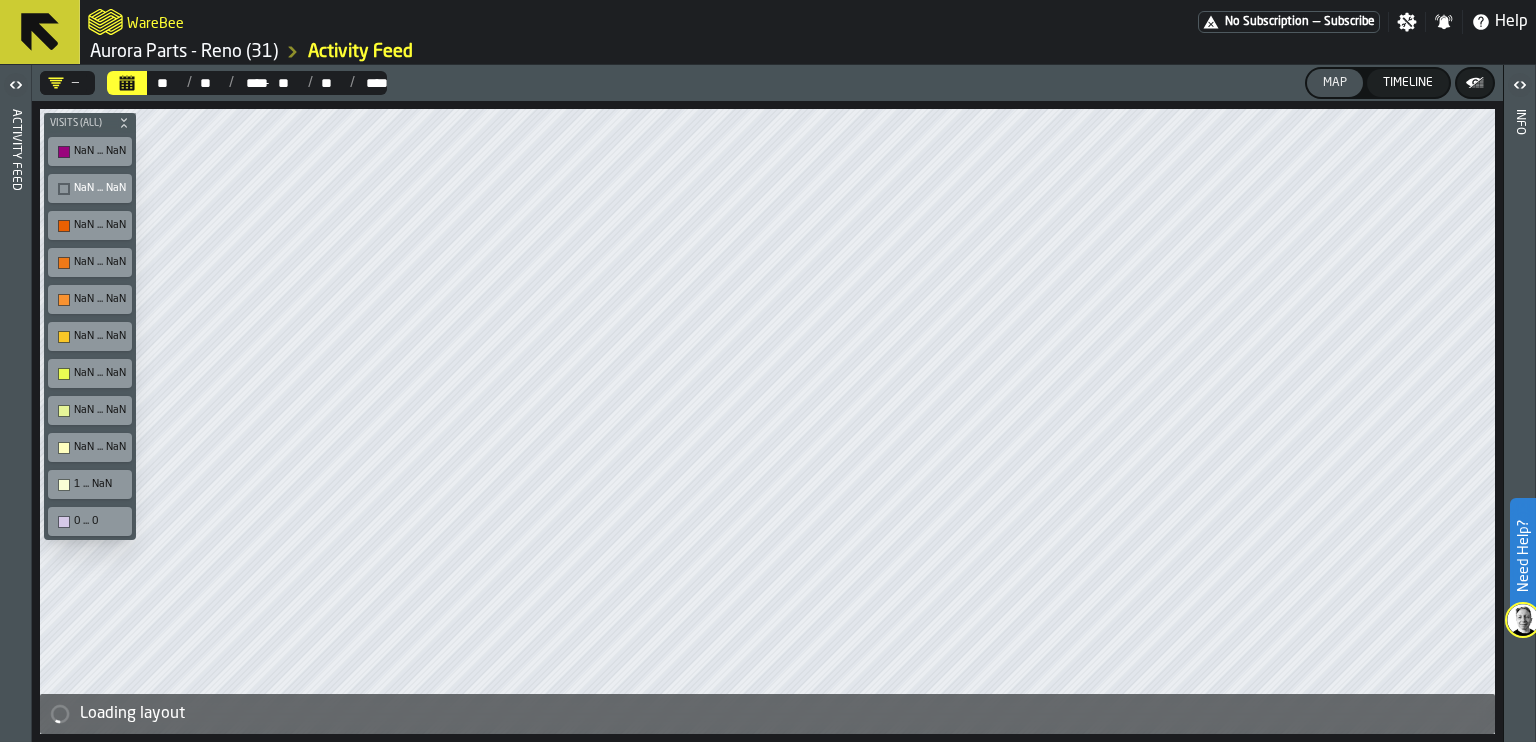 click at bounding box center [64, 189] 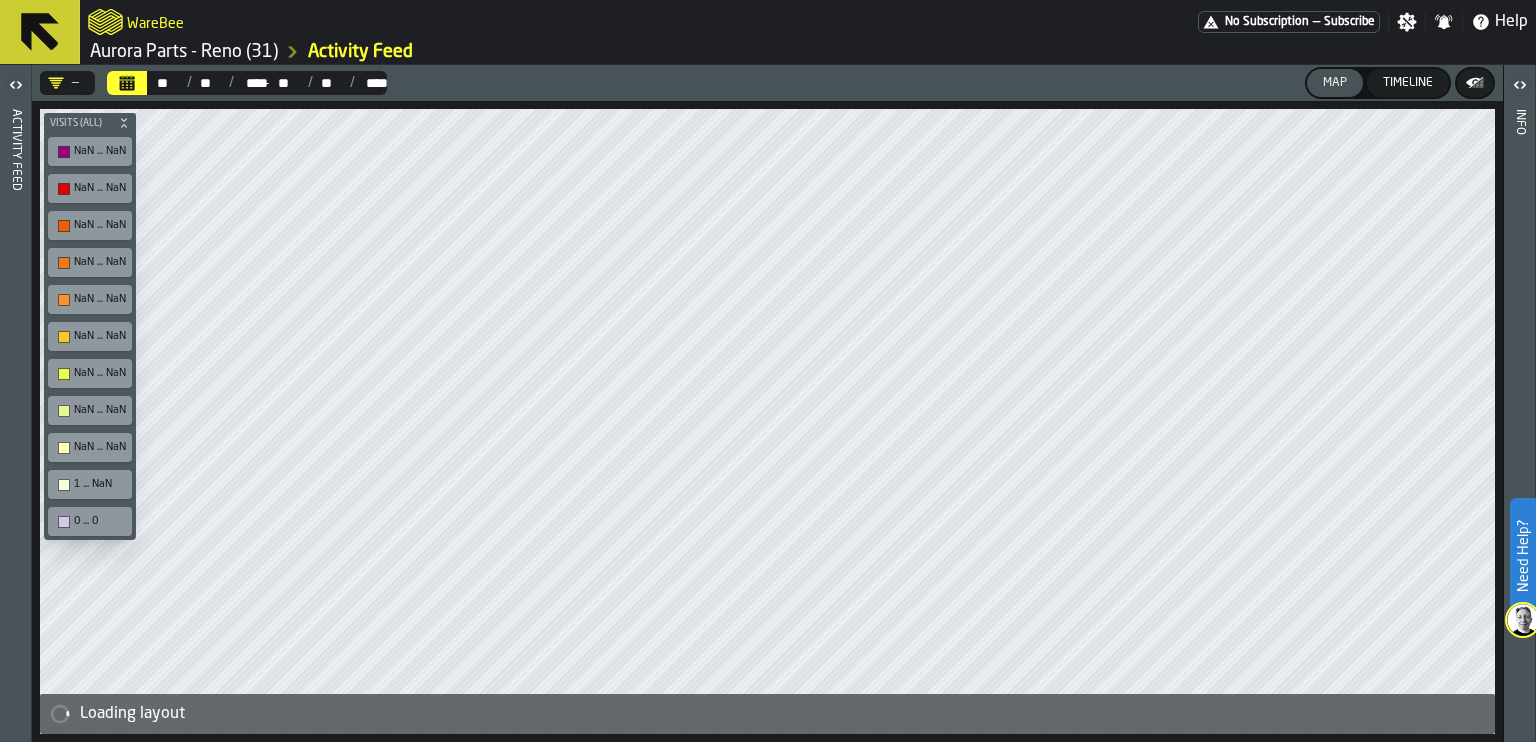 click on "Timeline" at bounding box center [1408, 83] 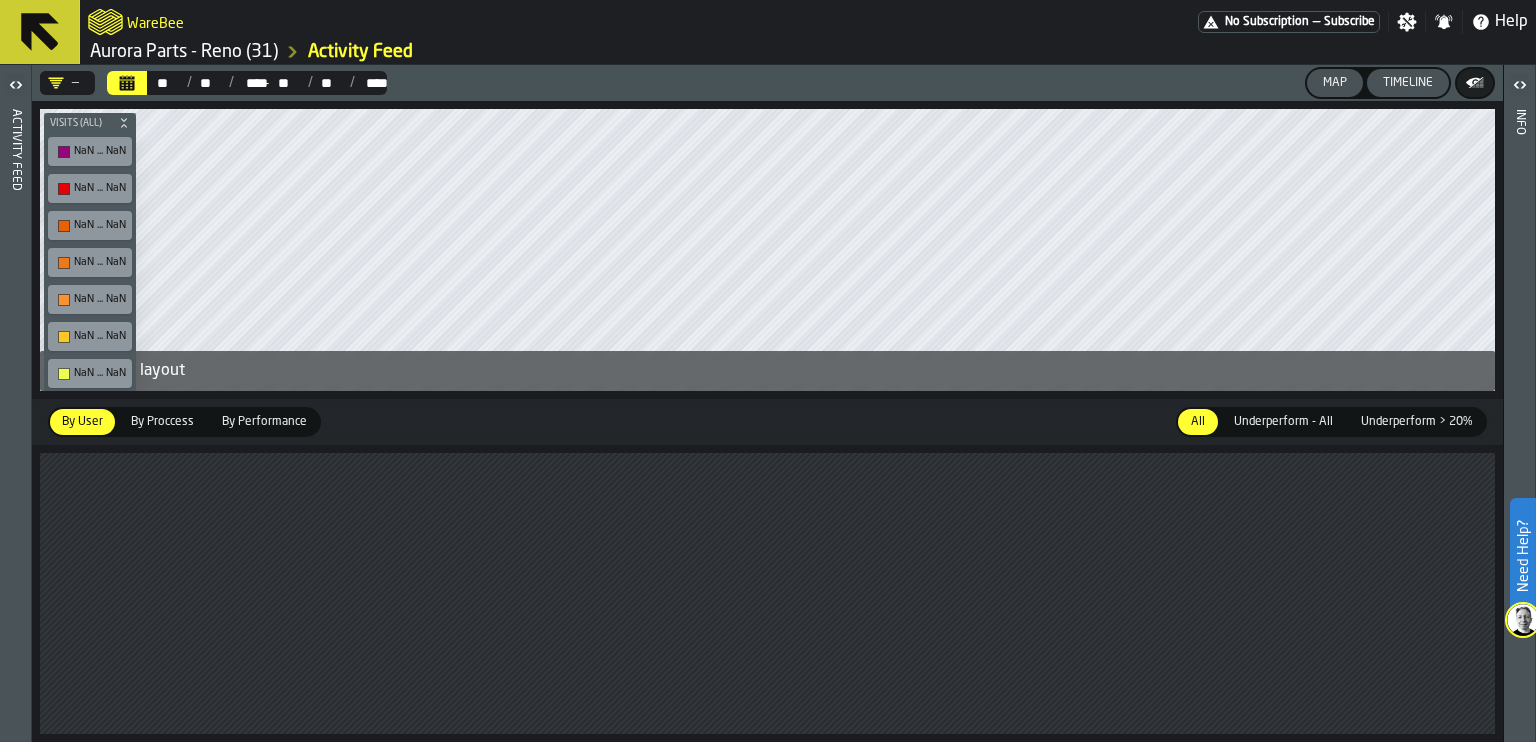 click on "Map" at bounding box center (1335, 83) 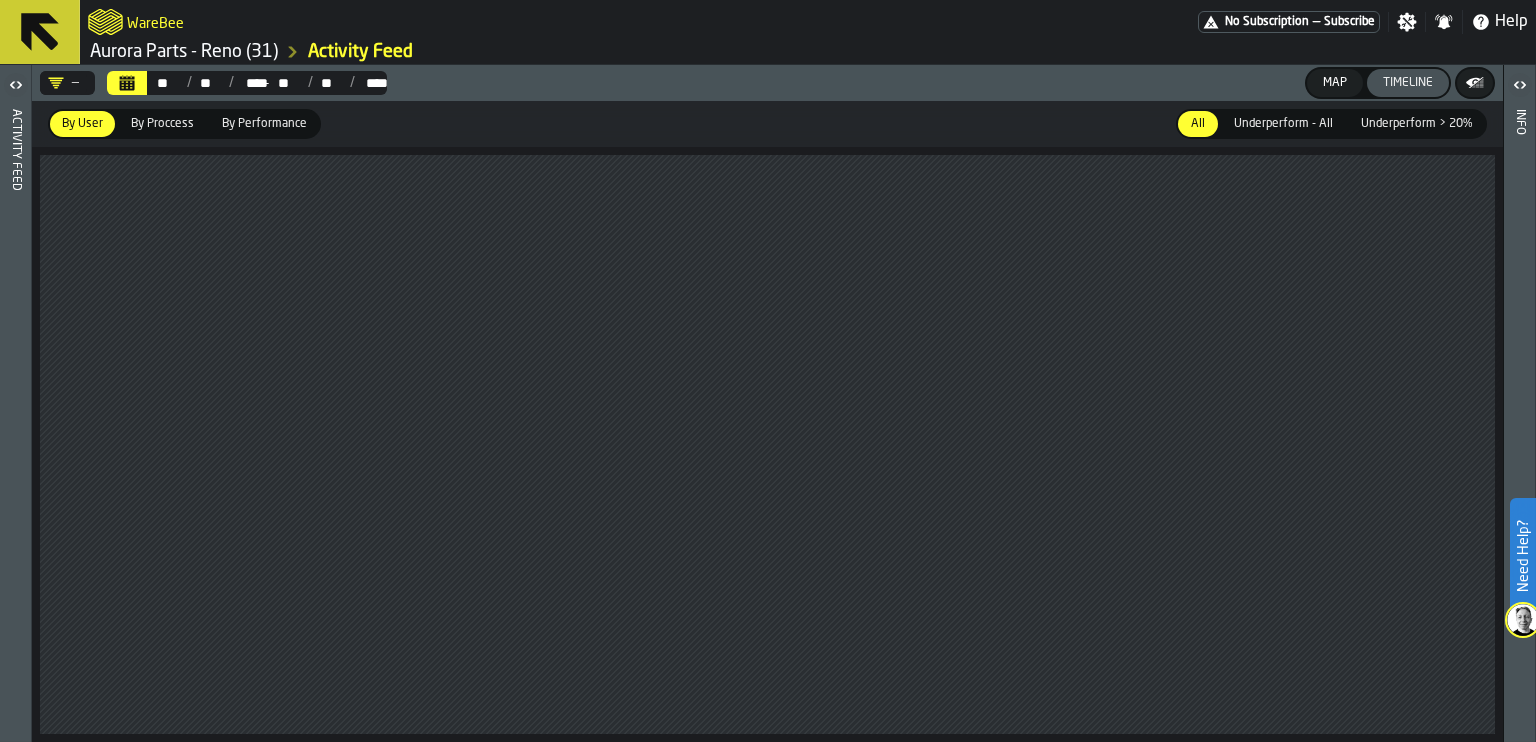 click on "Activity Feed" at bounding box center (360, 52) 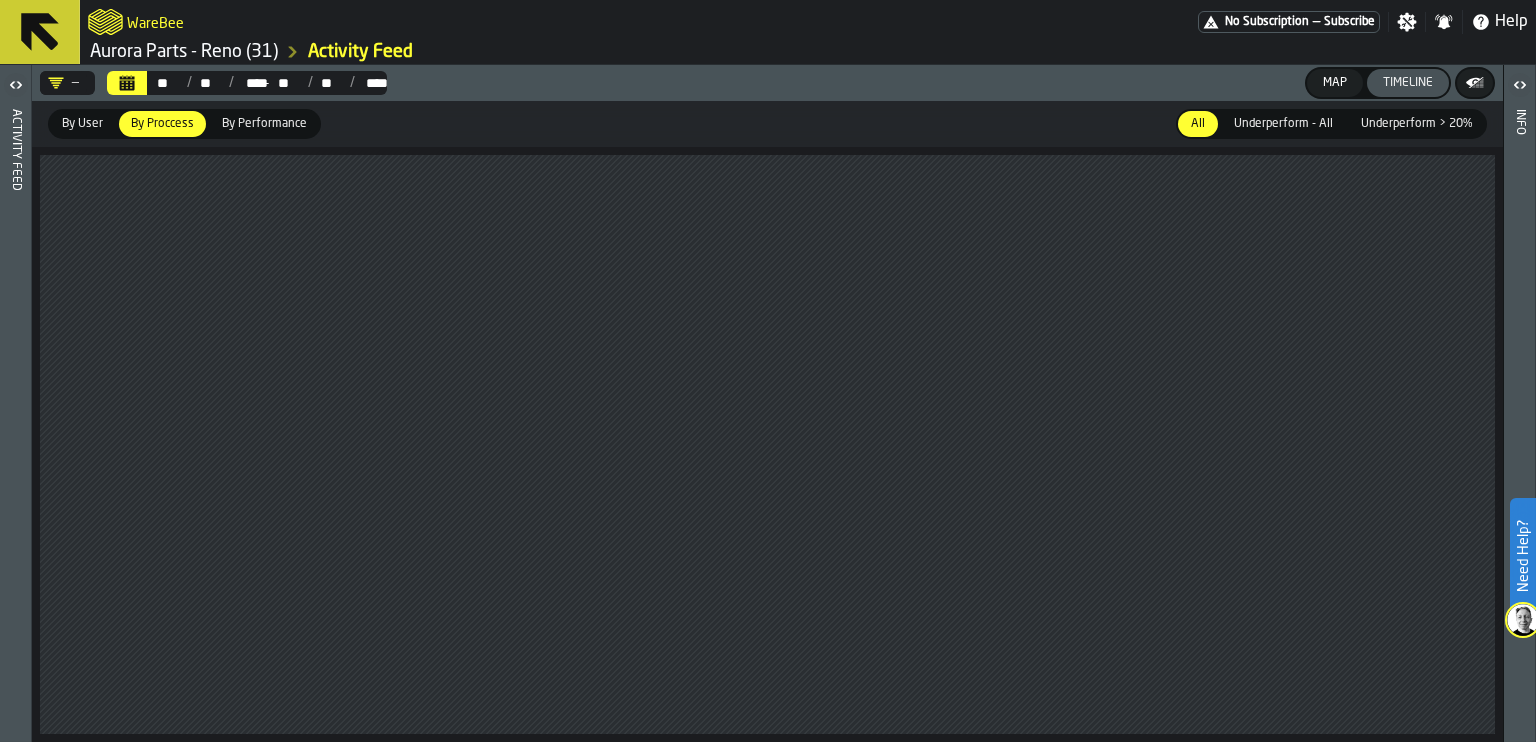 click on "By Performance" at bounding box center (264, 124) 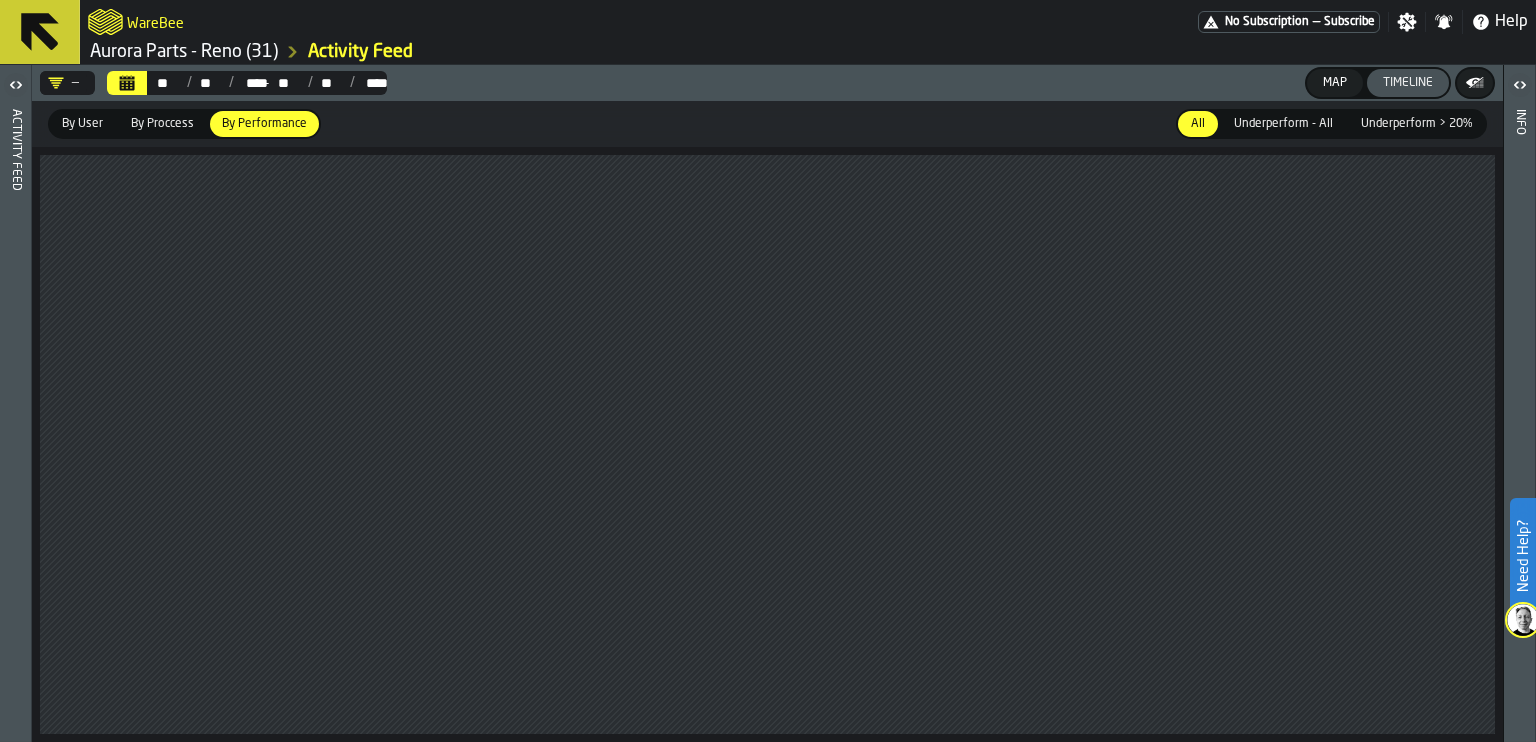 click on "By User" at bounding box center [82, 124] 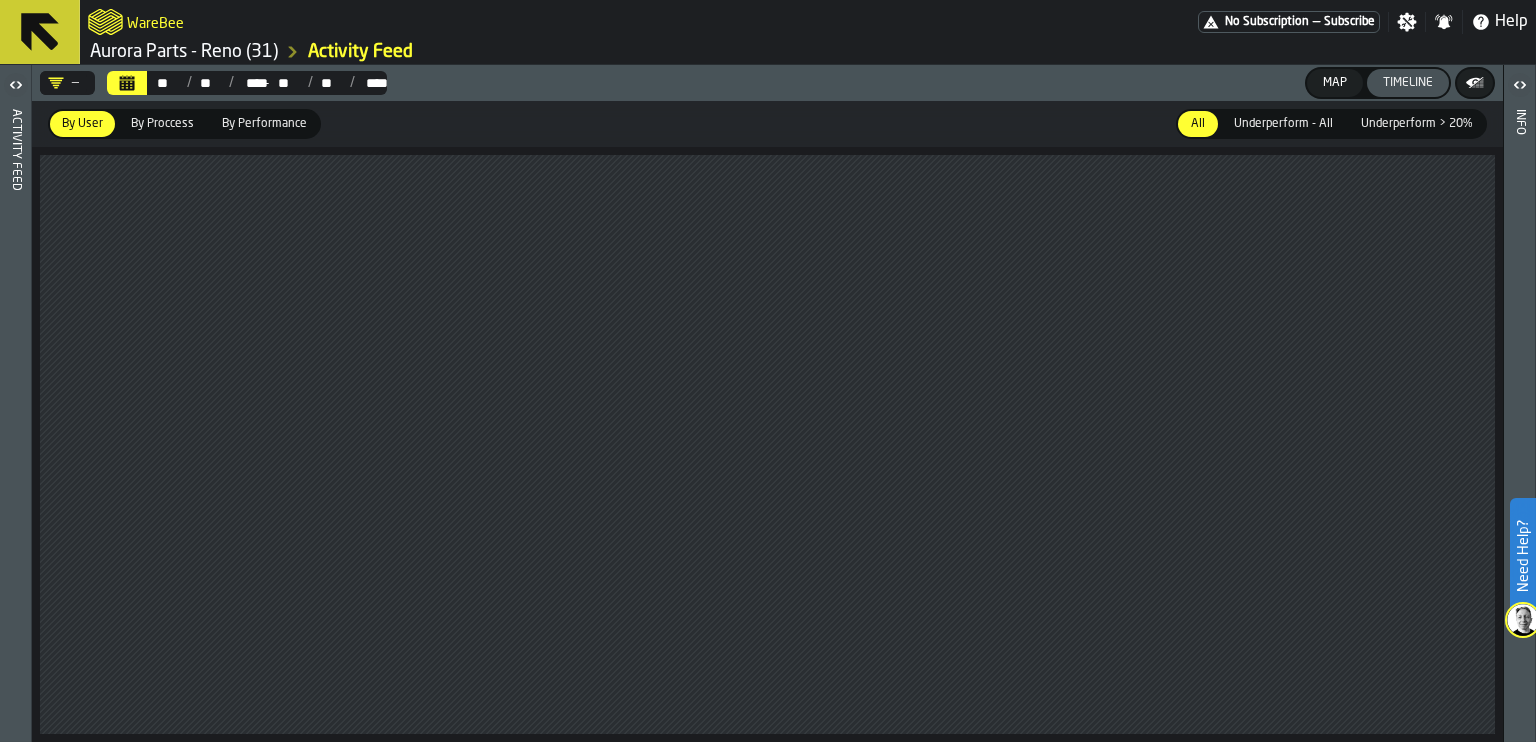 click on "Activity Feed" at bounding box center (16, 421) 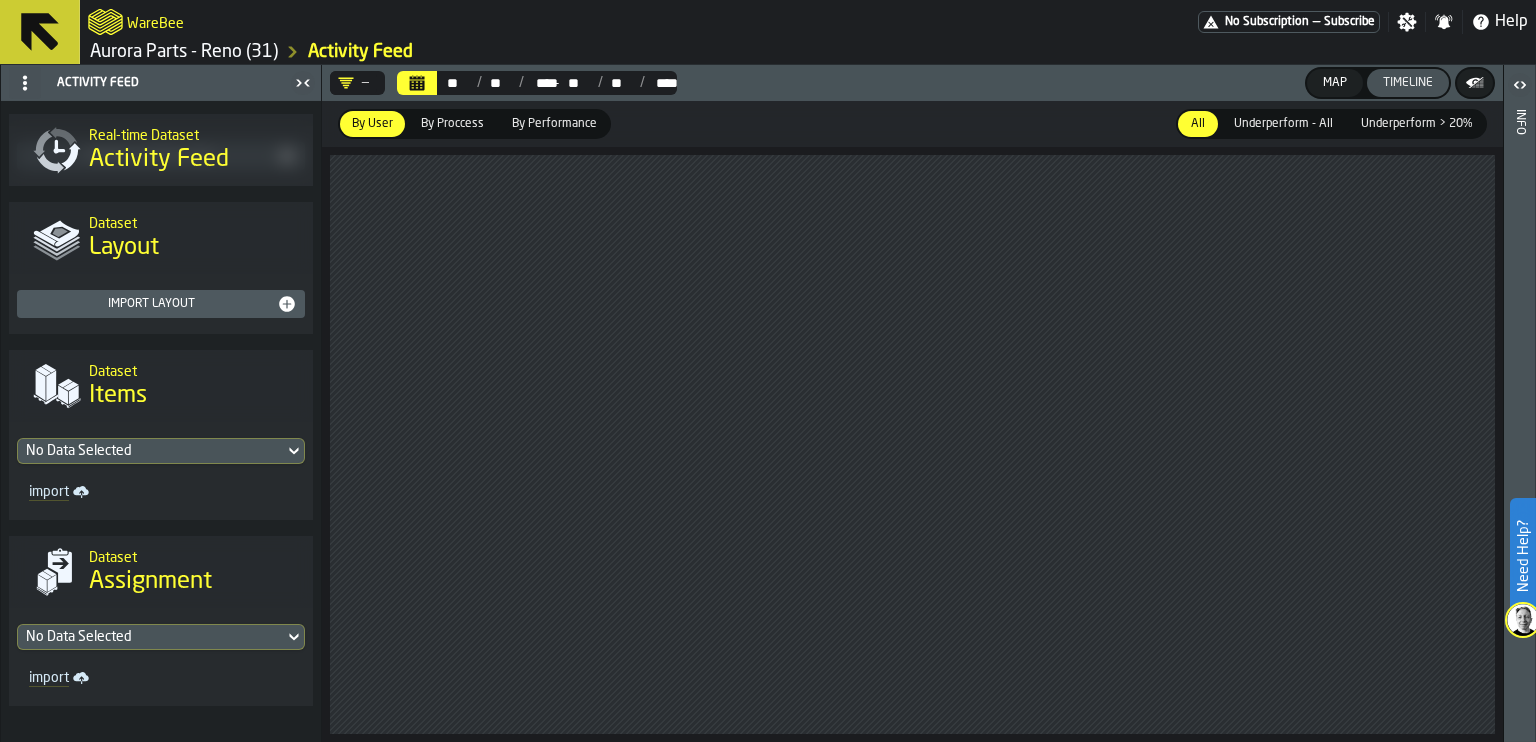 scroll, scrollTop: 137, scrollLeft: 0, axis: vertical 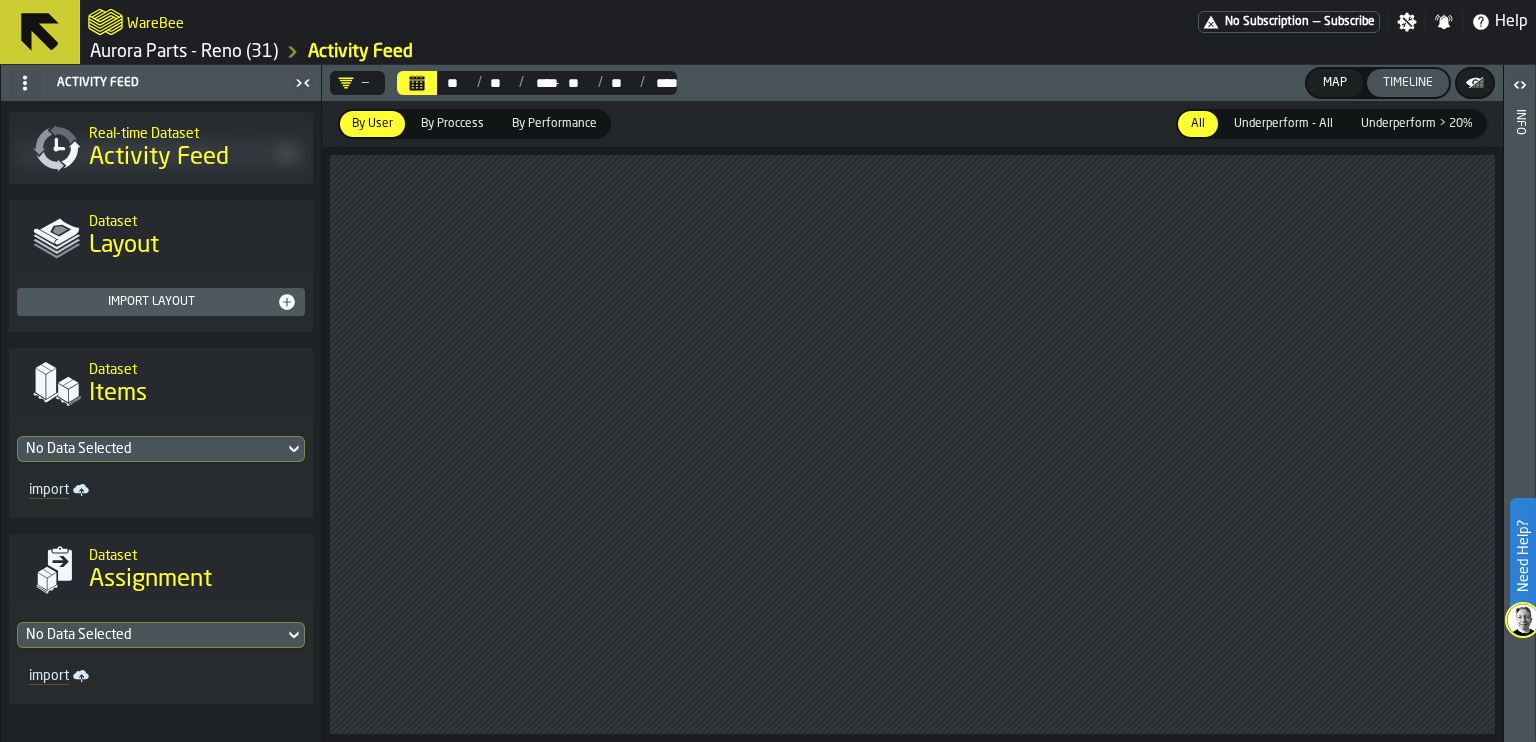 click on "Items" at bounding box center [118, 394] 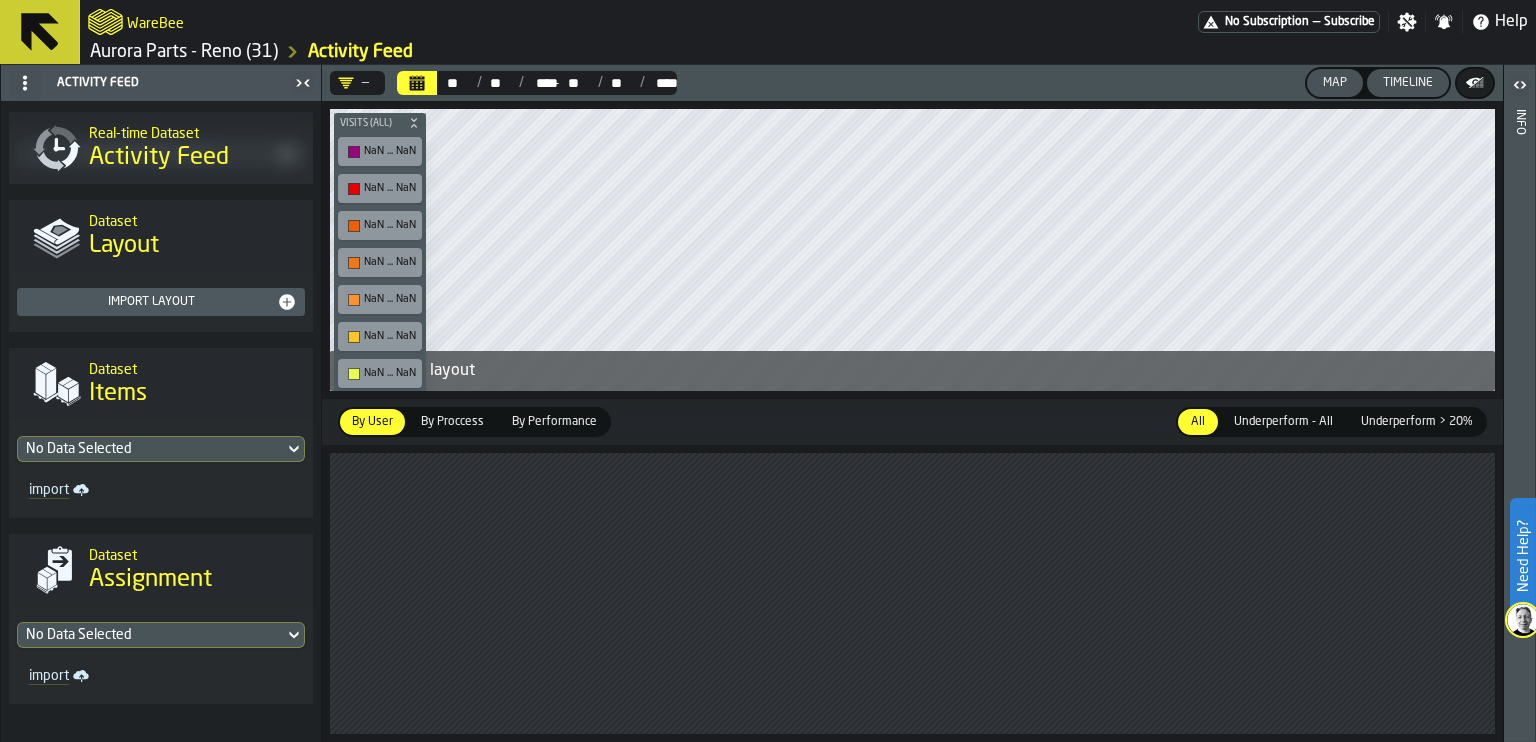 click 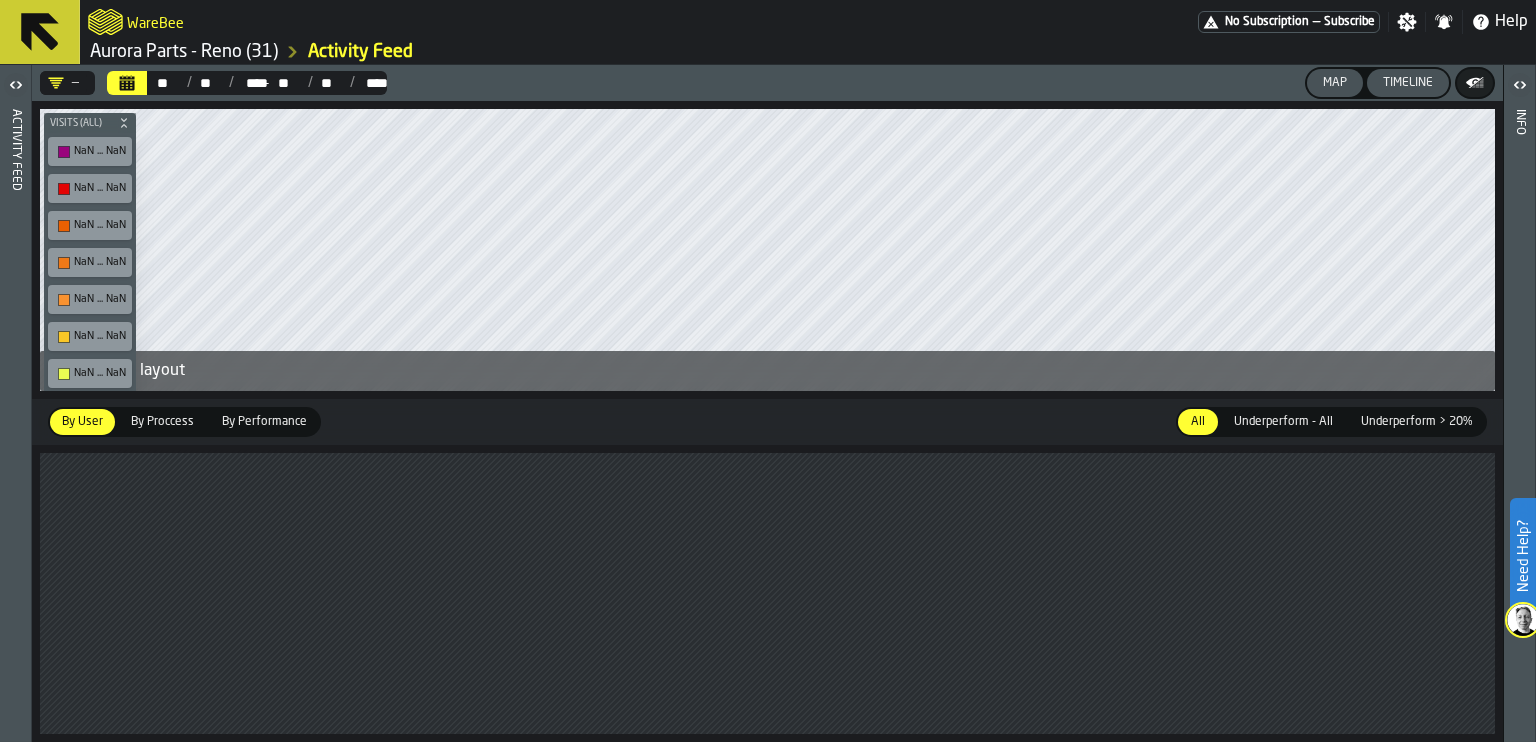 click 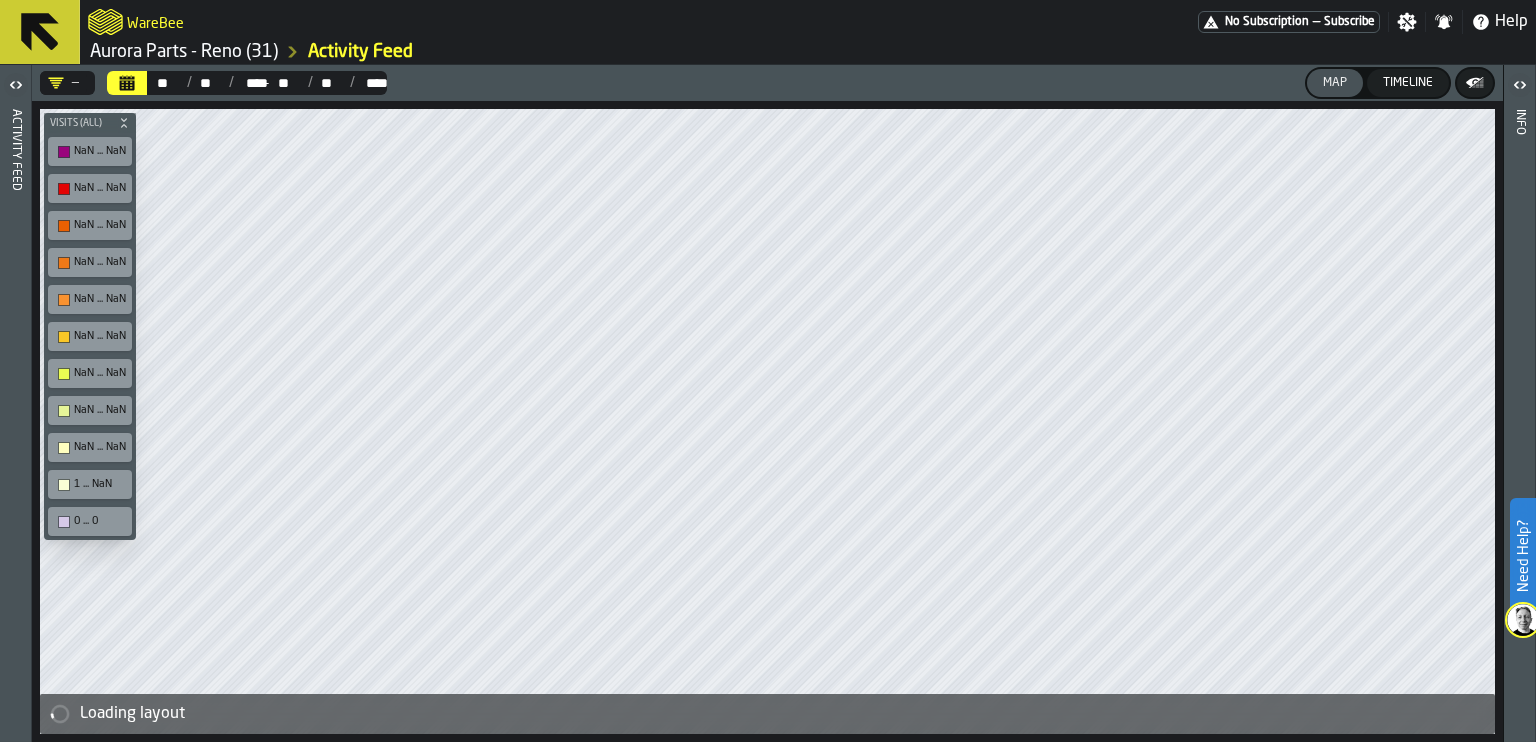 click on "WareBee" at bounding box center (155, 22) 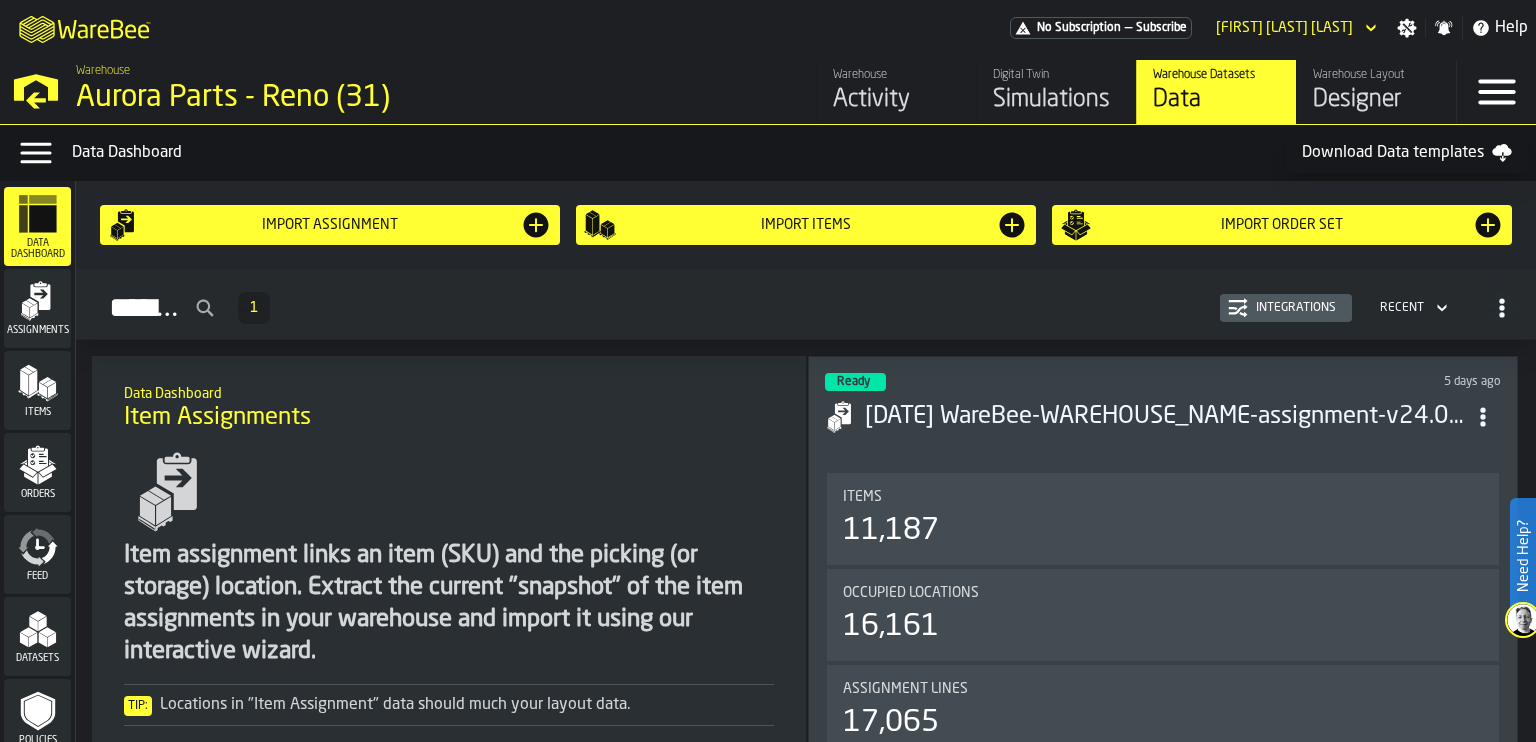 click on "11,187" at bounding box center (891, 531) 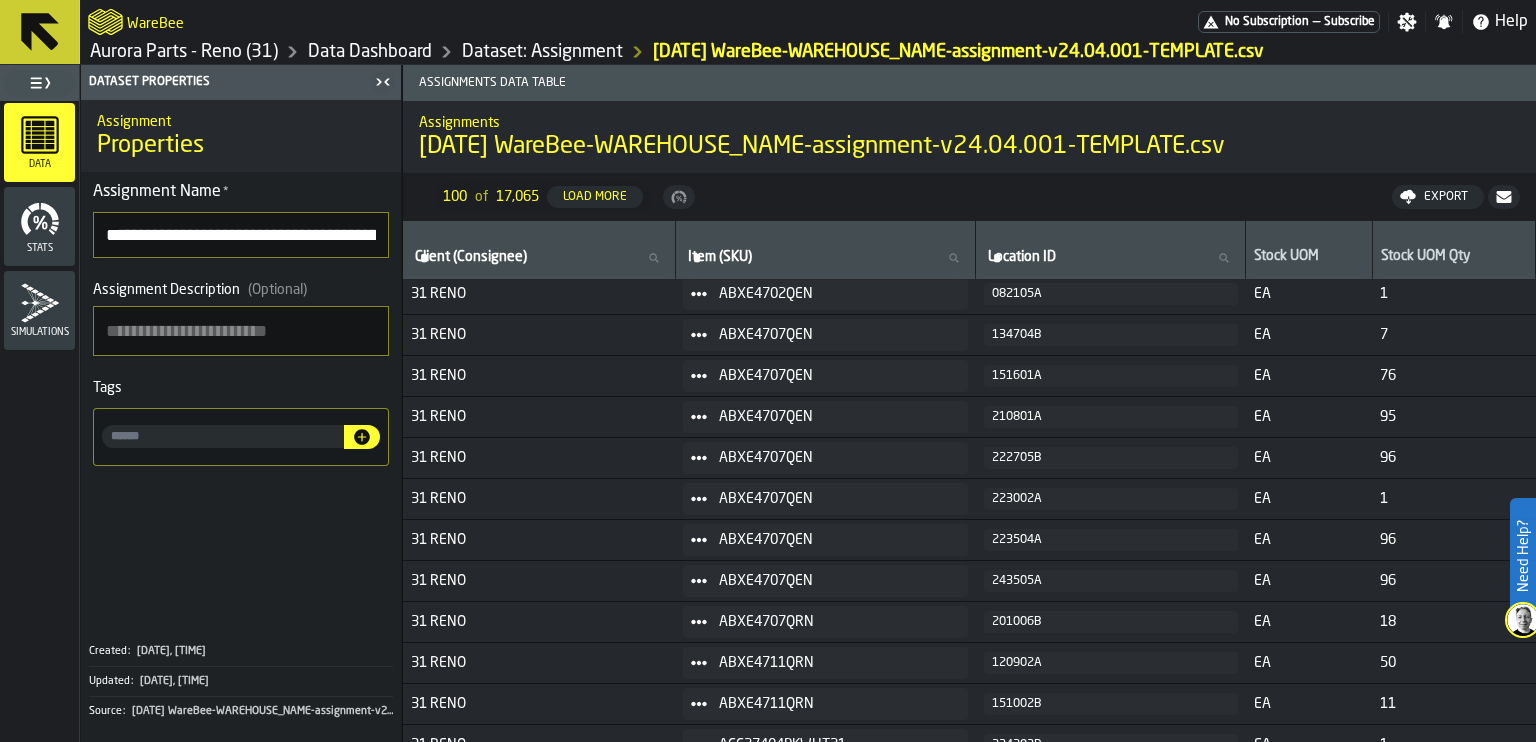 scroll, scrollTop: 0, scrollLeft: 0, axis: both 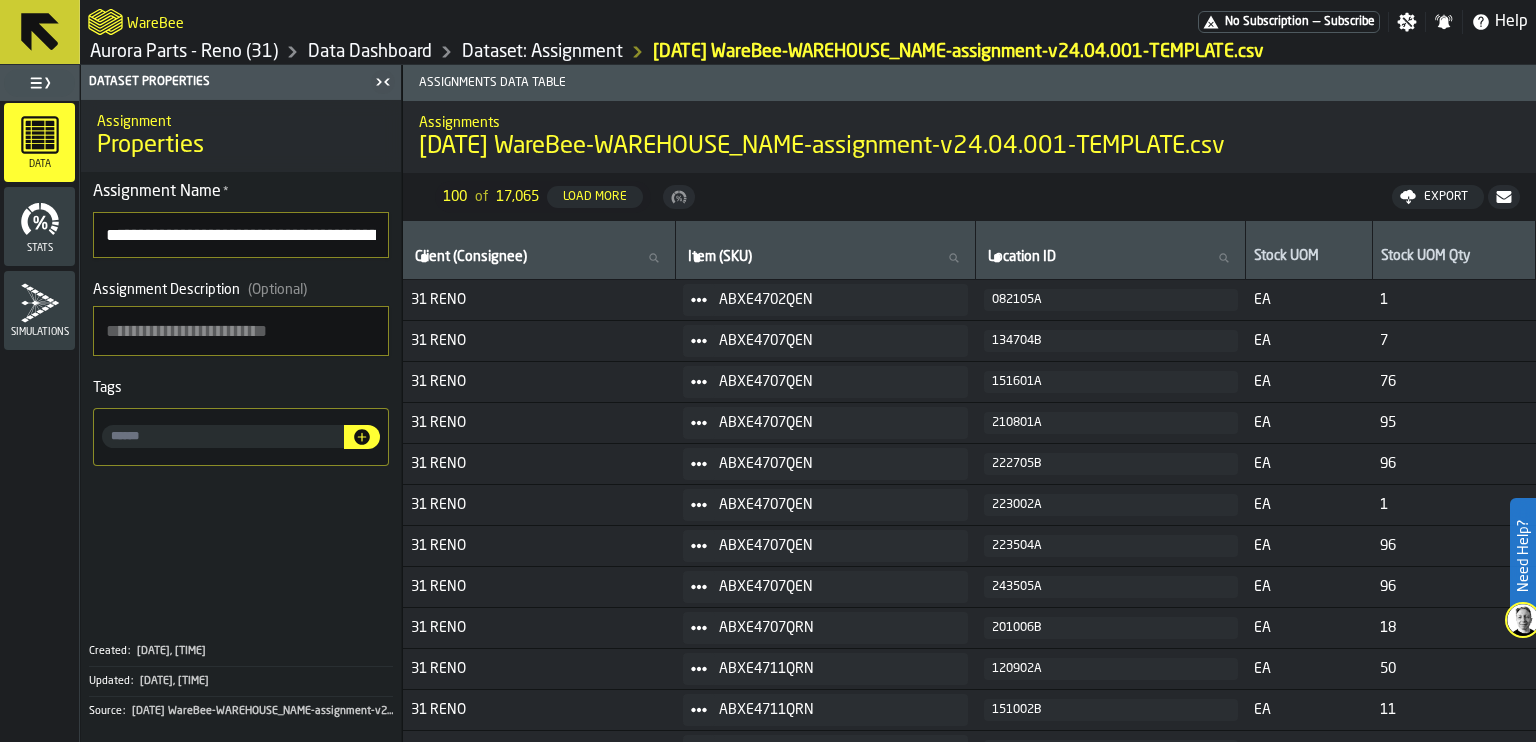 click on "Stats" at bounding box center (39, 226) 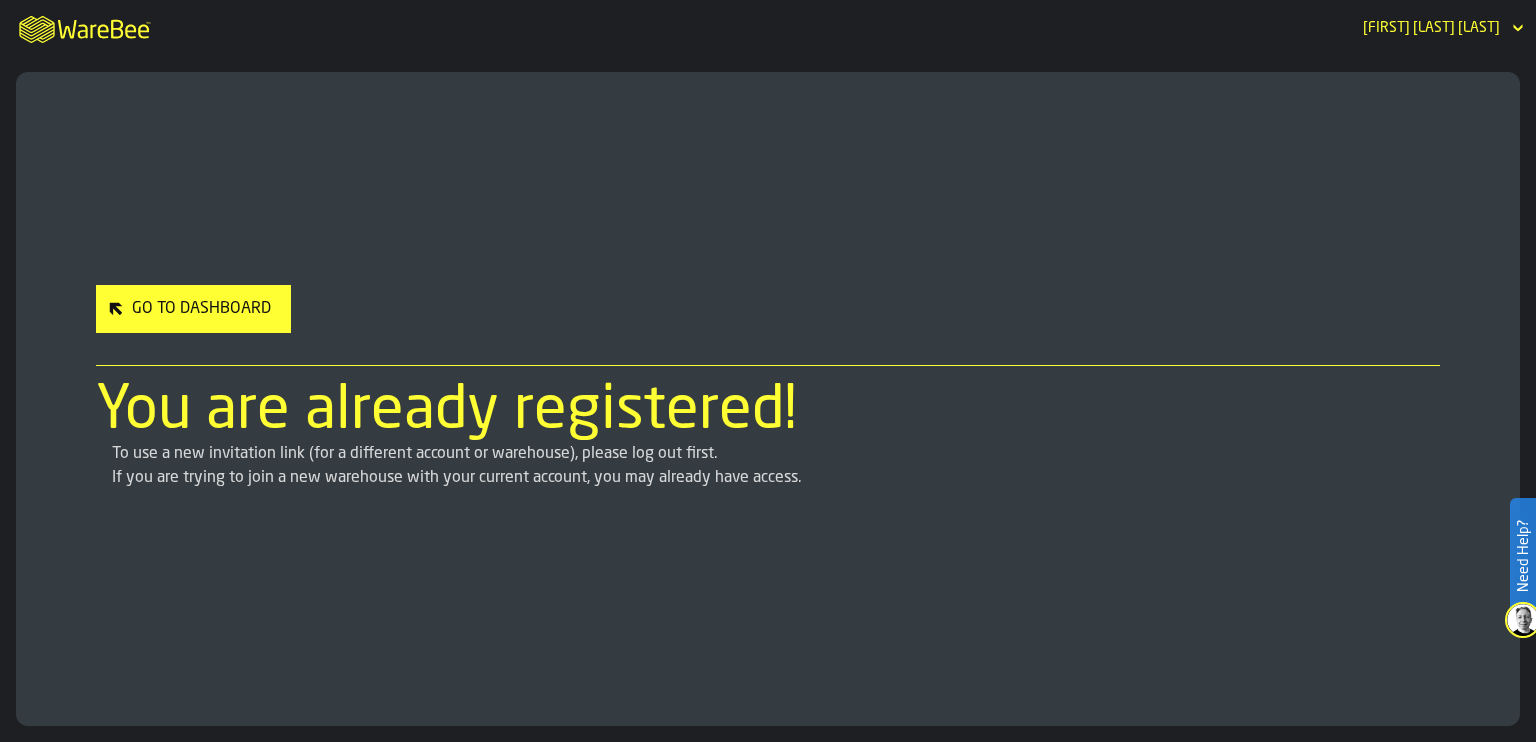 scroll, scrollTop: 0, scrollLeft: 0, axis: both 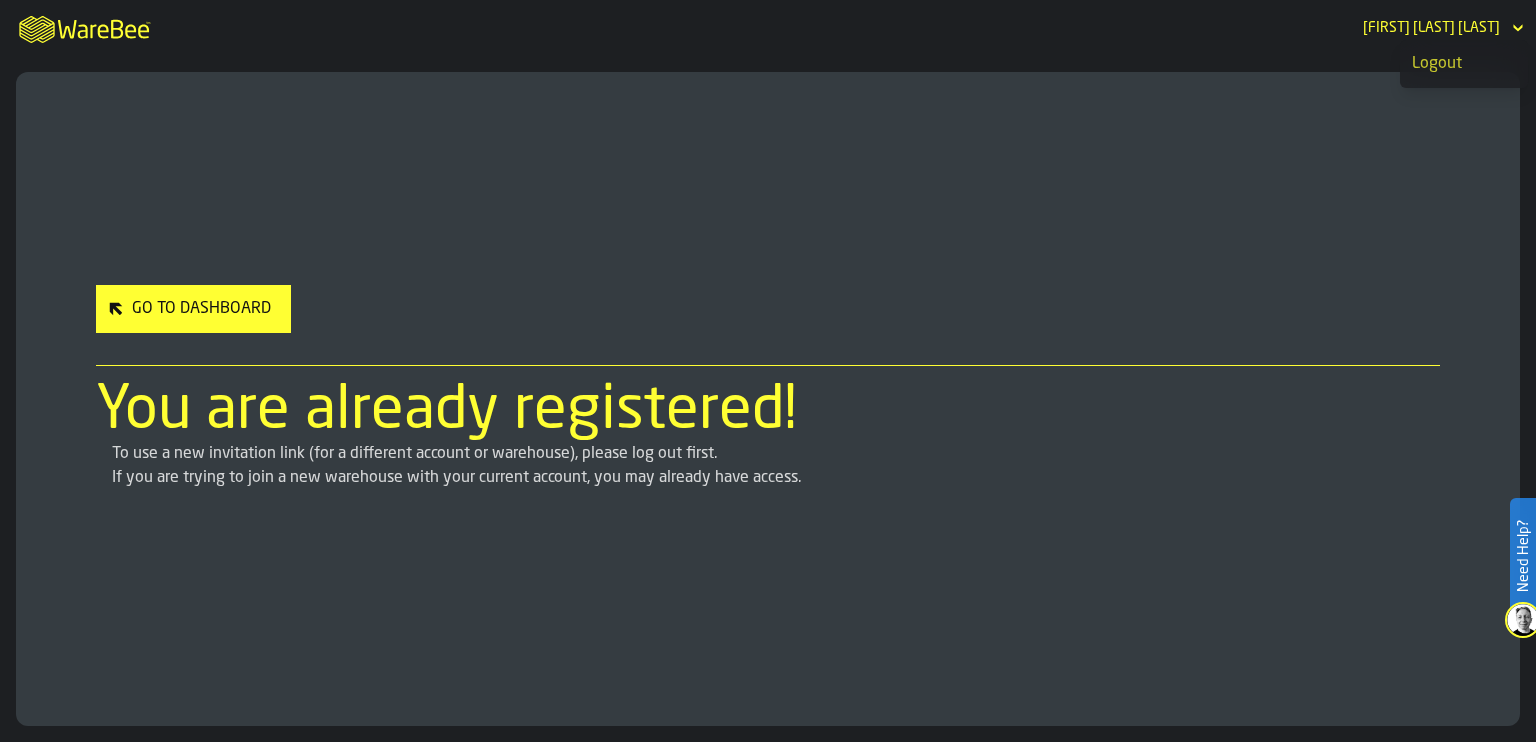 click on "Logout" at bounding box center [1464, 64] 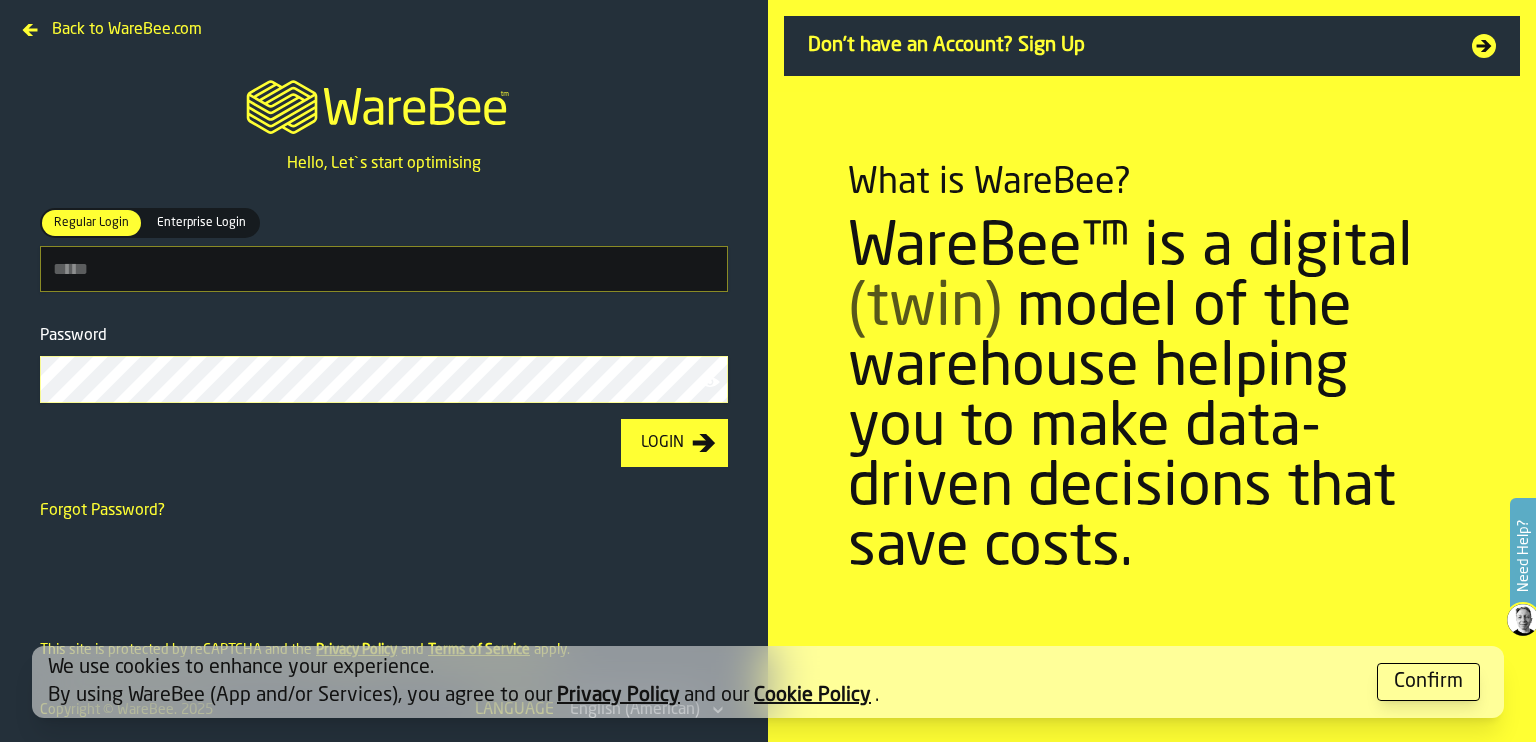 click on "Regular Login Regular Login Enterprise Login Enterprise Login" at bounding box center (384, 269) 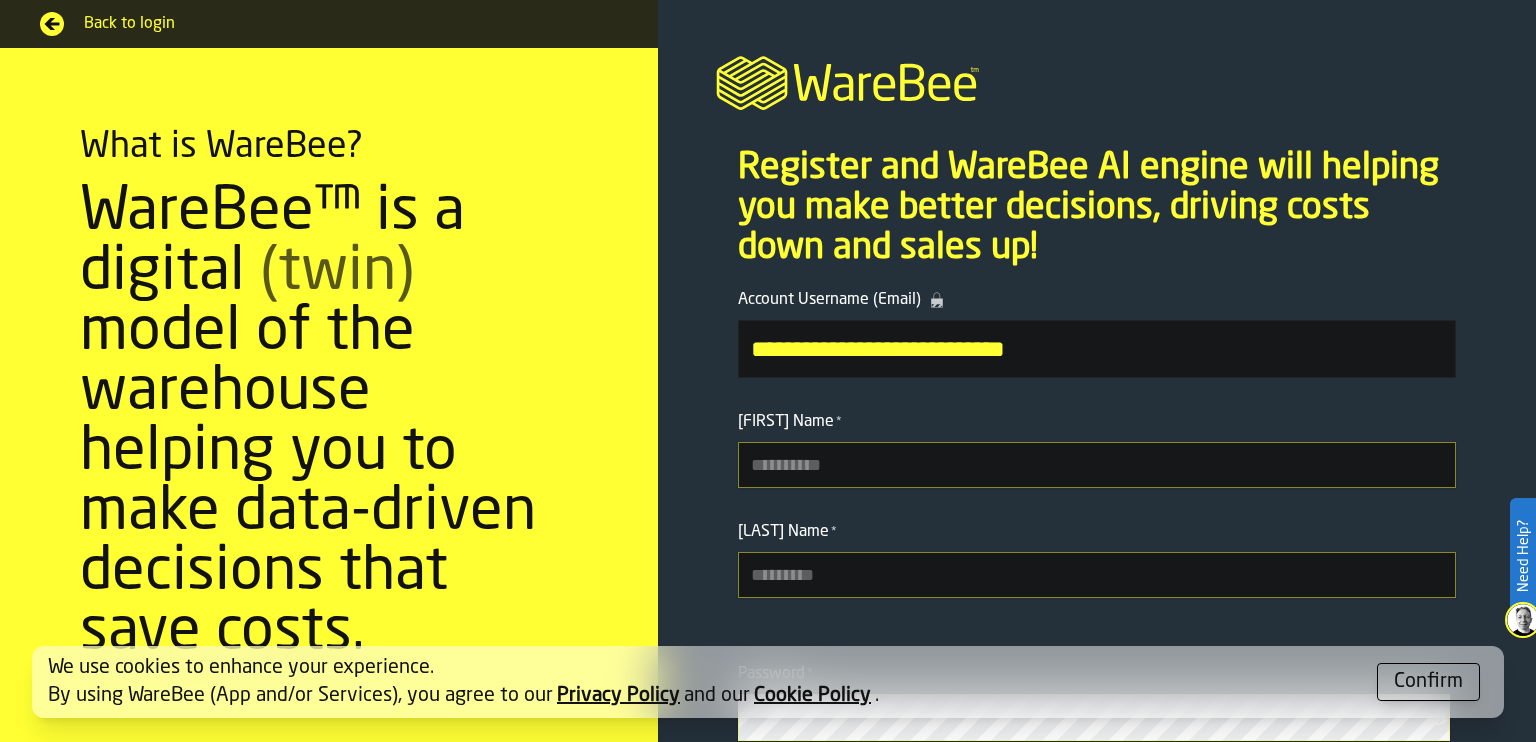 scroll, scrollTop: 0, scrollLeft: 0, axis: both 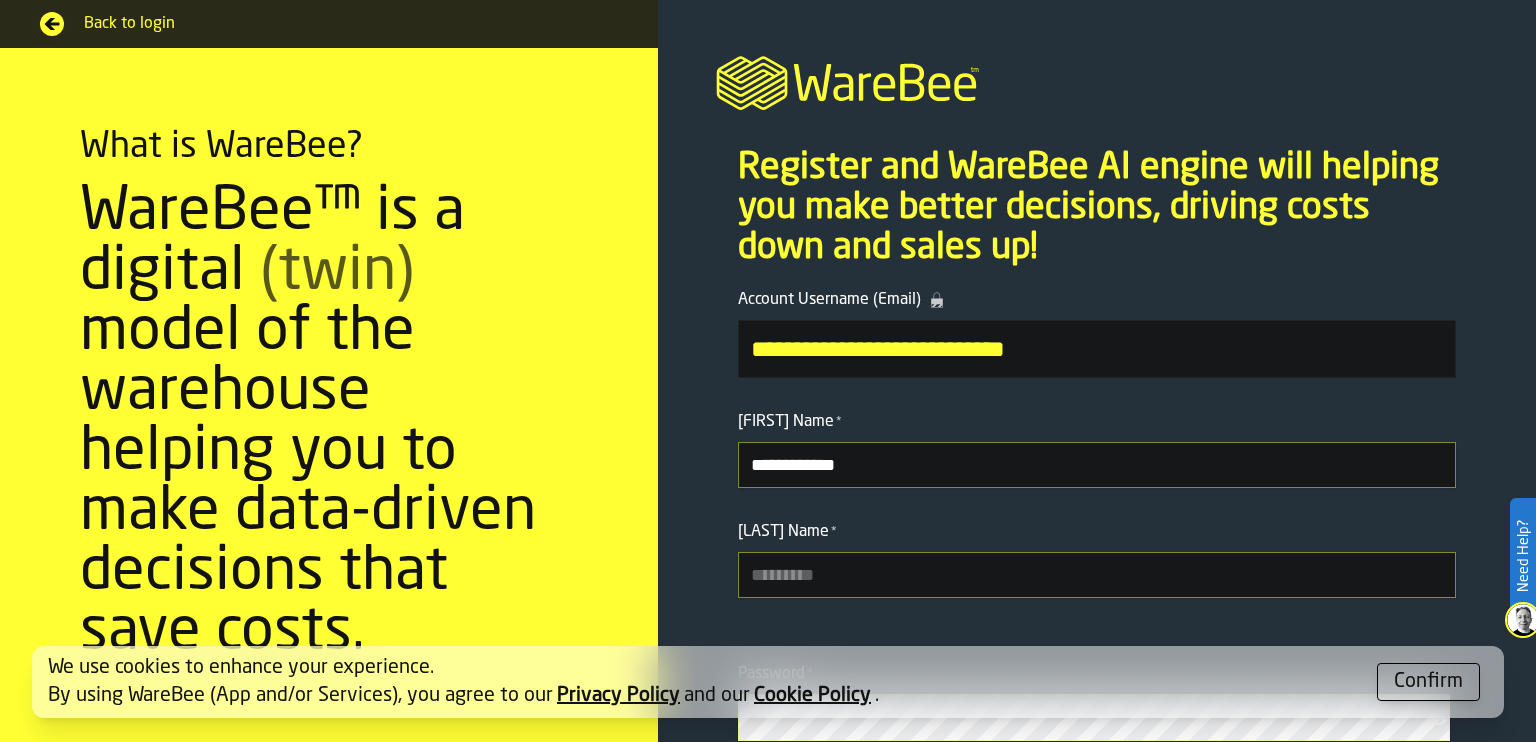 type on "*******" 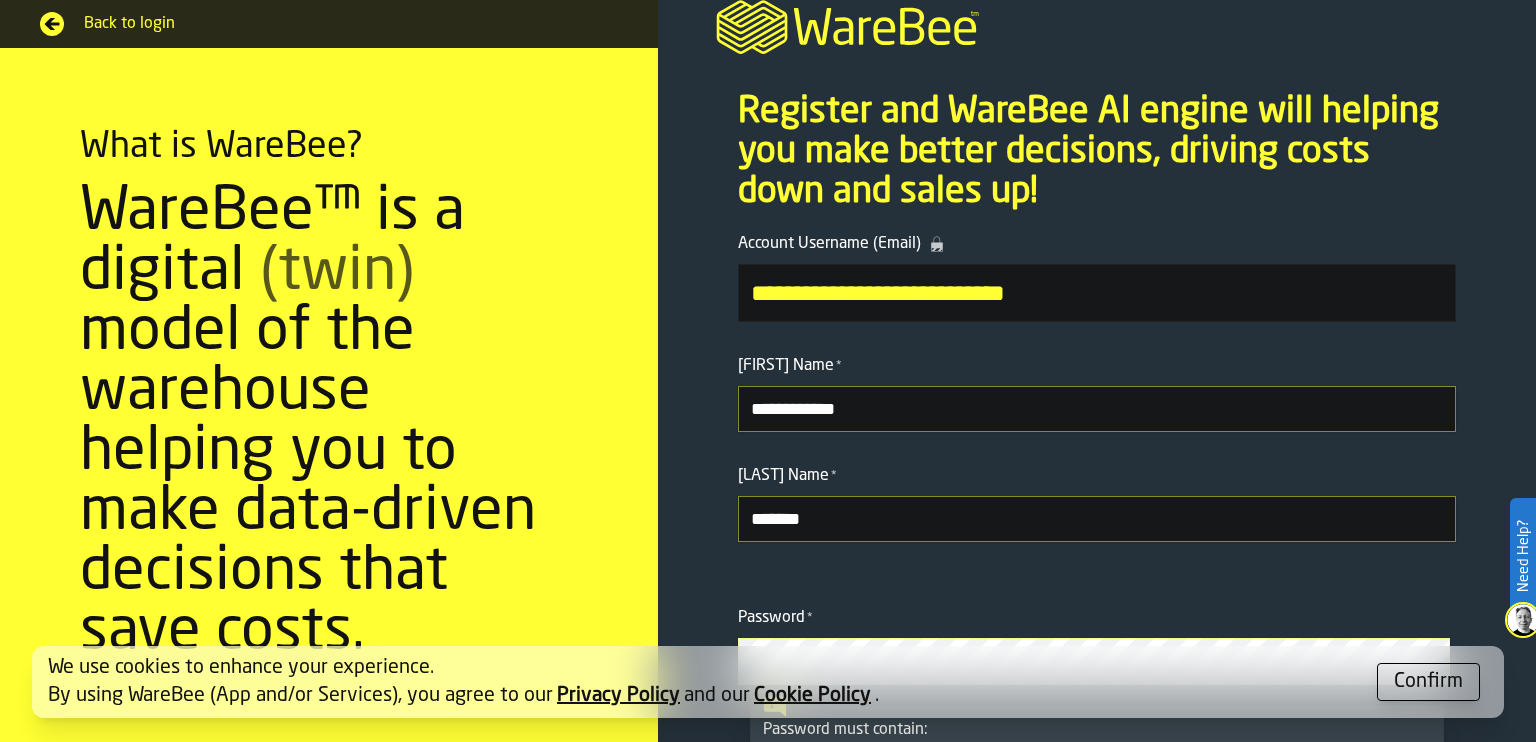 scroll, scrollTop: 300, scrollLeft: 0, axis: vertical 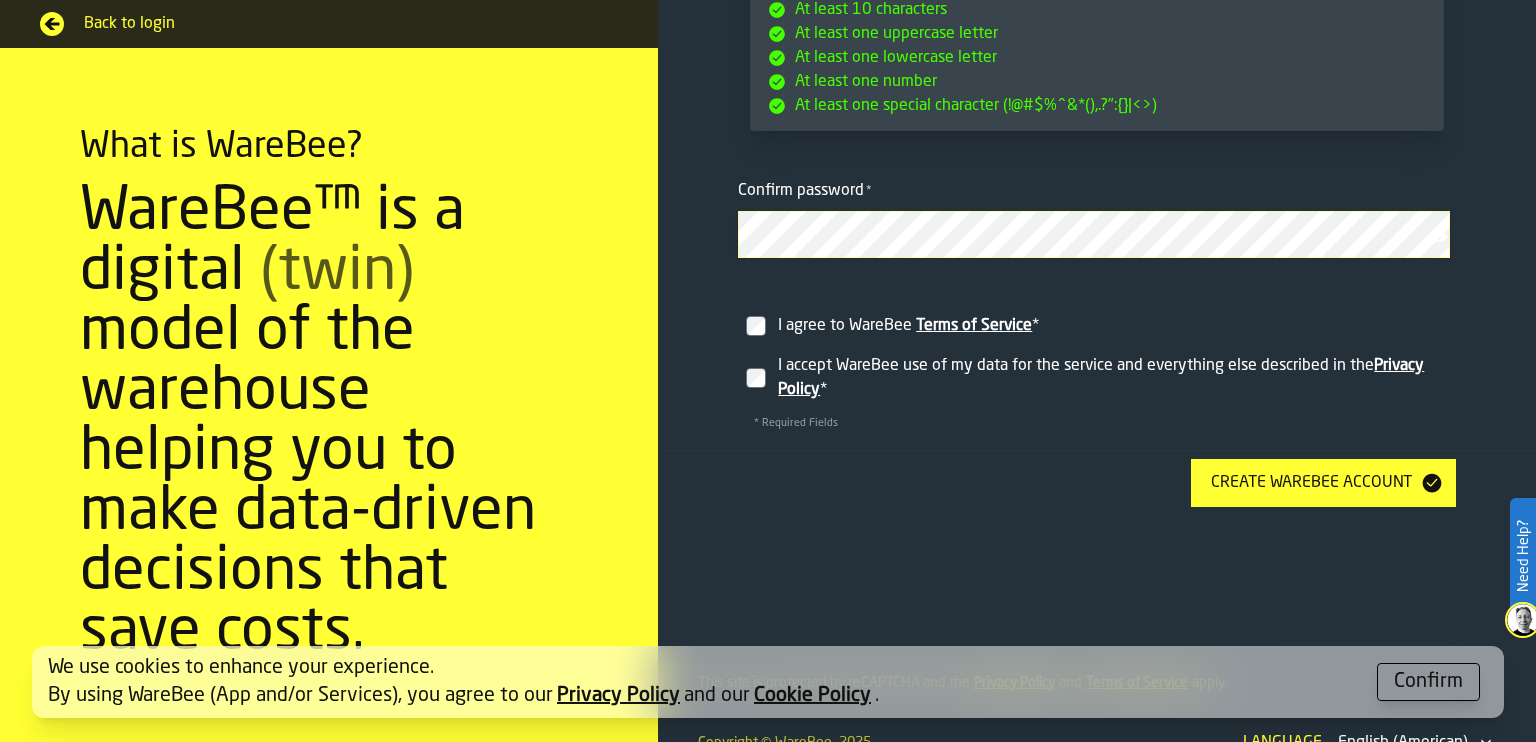 click on "Create WareBee Account" at bounding box center (1311, 483) 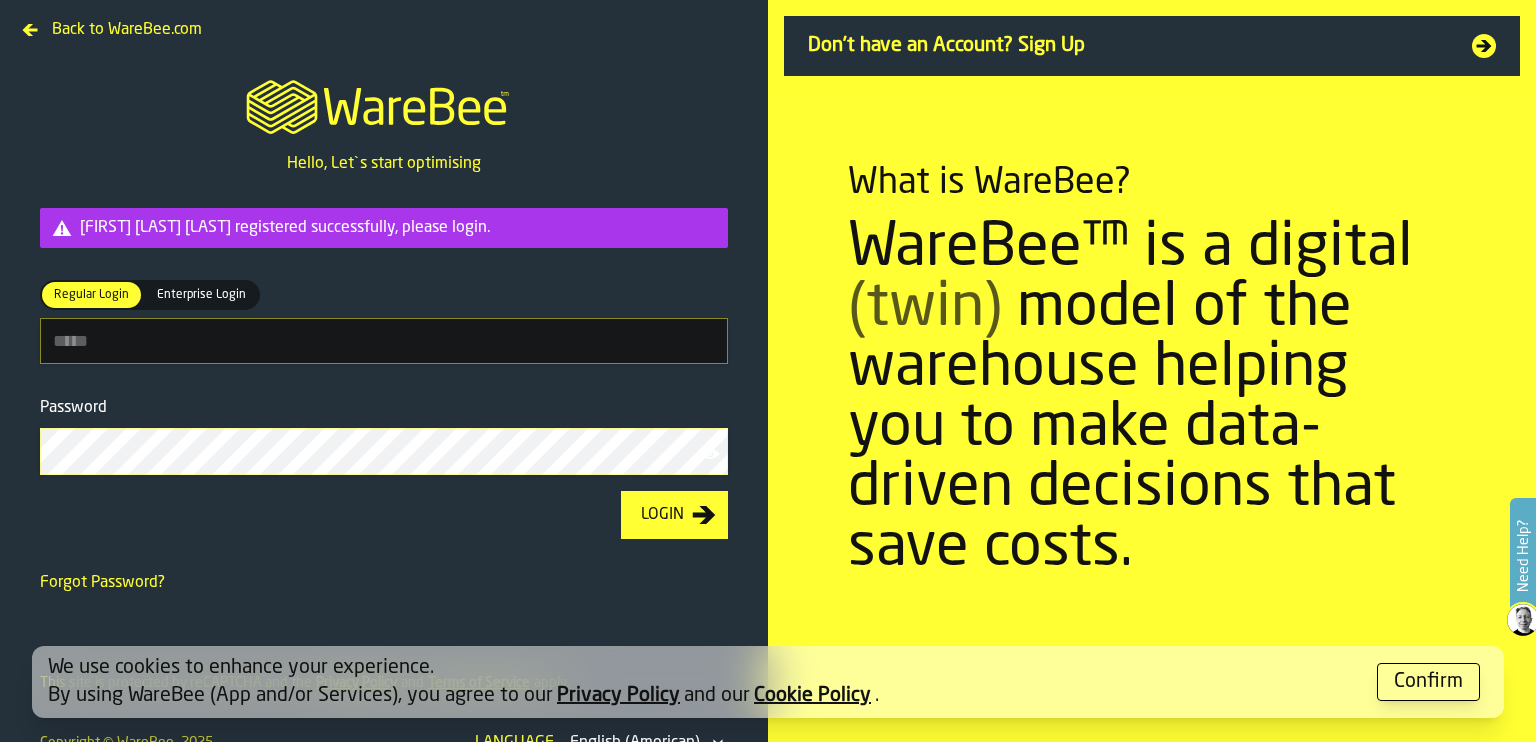 click on "Regular Login Regular Login Enterprise Login Enterprise Login" at bounding box center [384, 341] 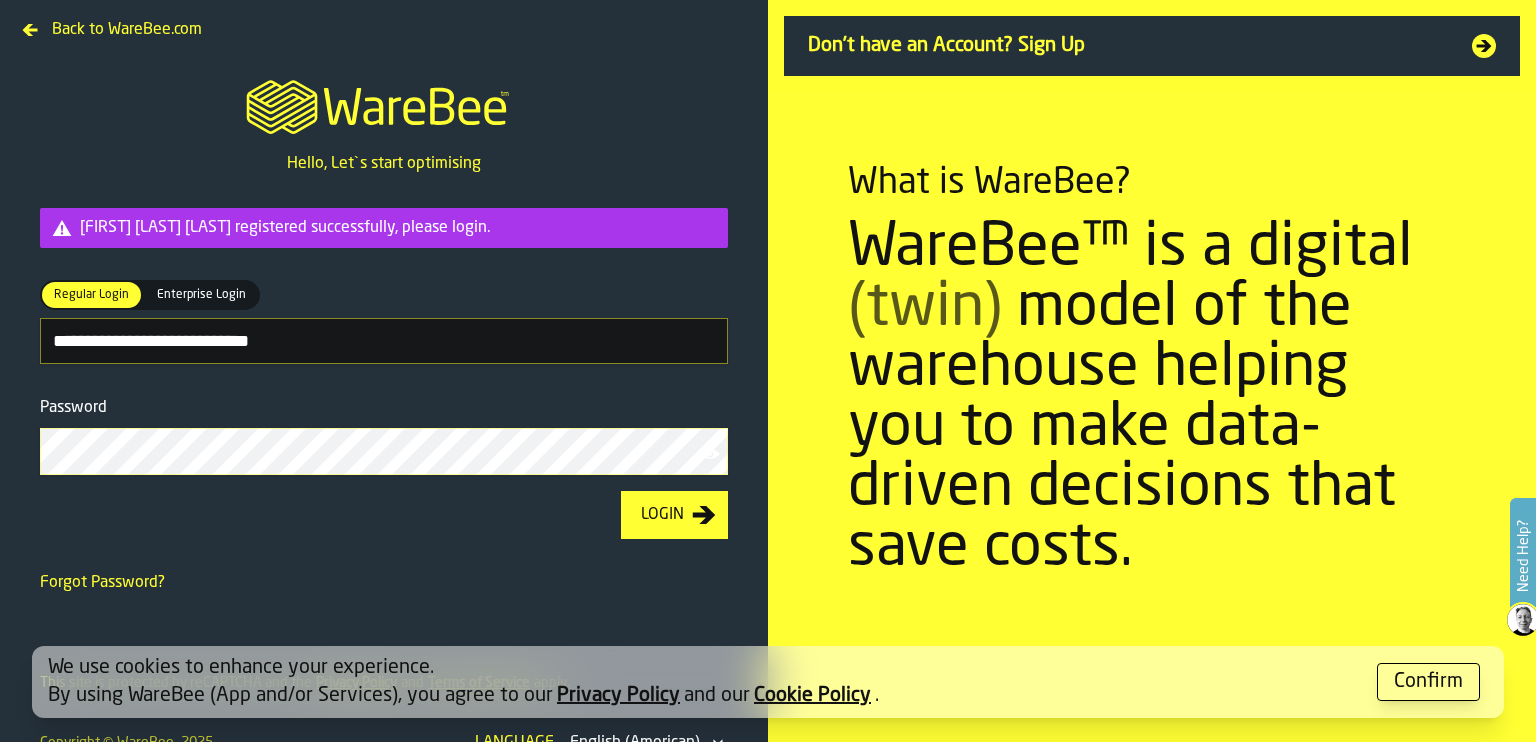 type 